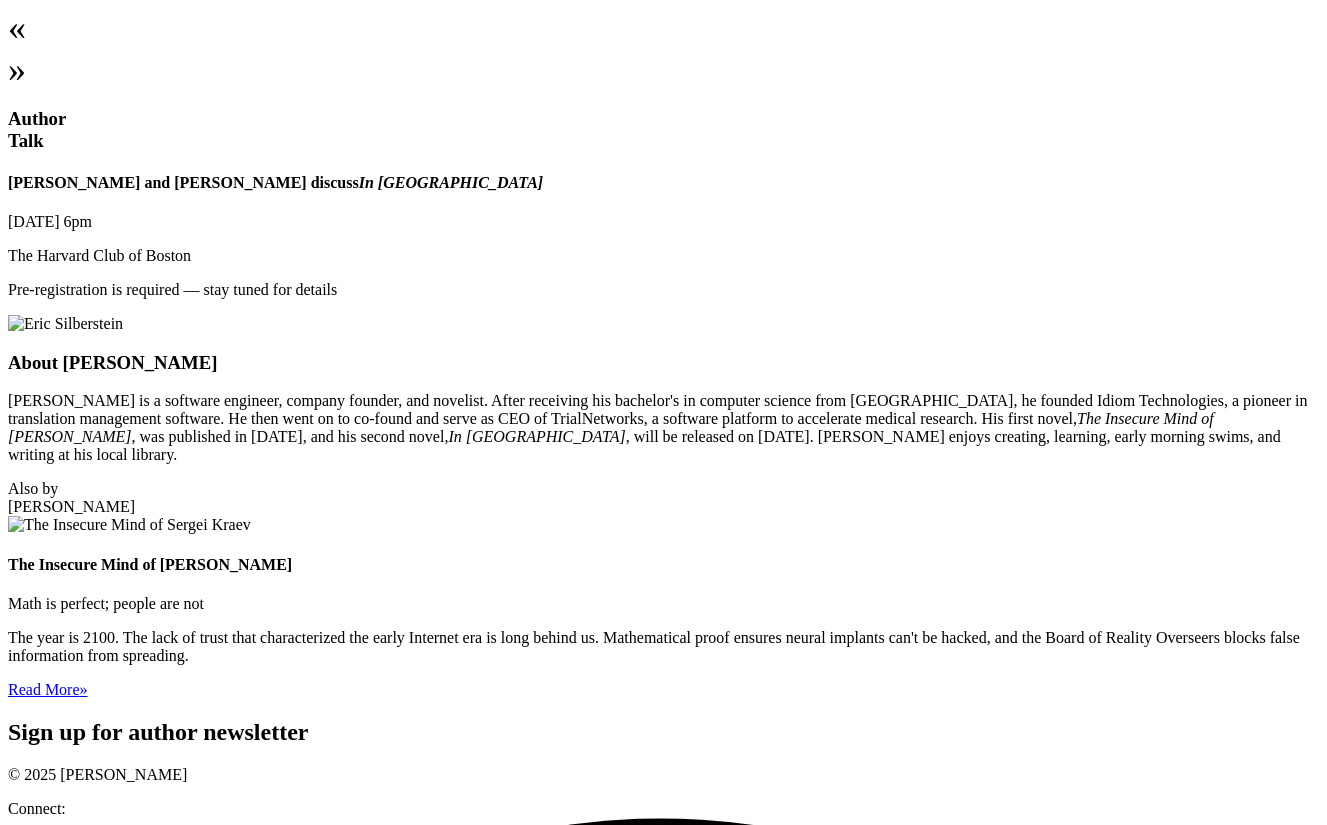 scroll, scrollTop: 1157, scrollLeft: 0, axis: vertical 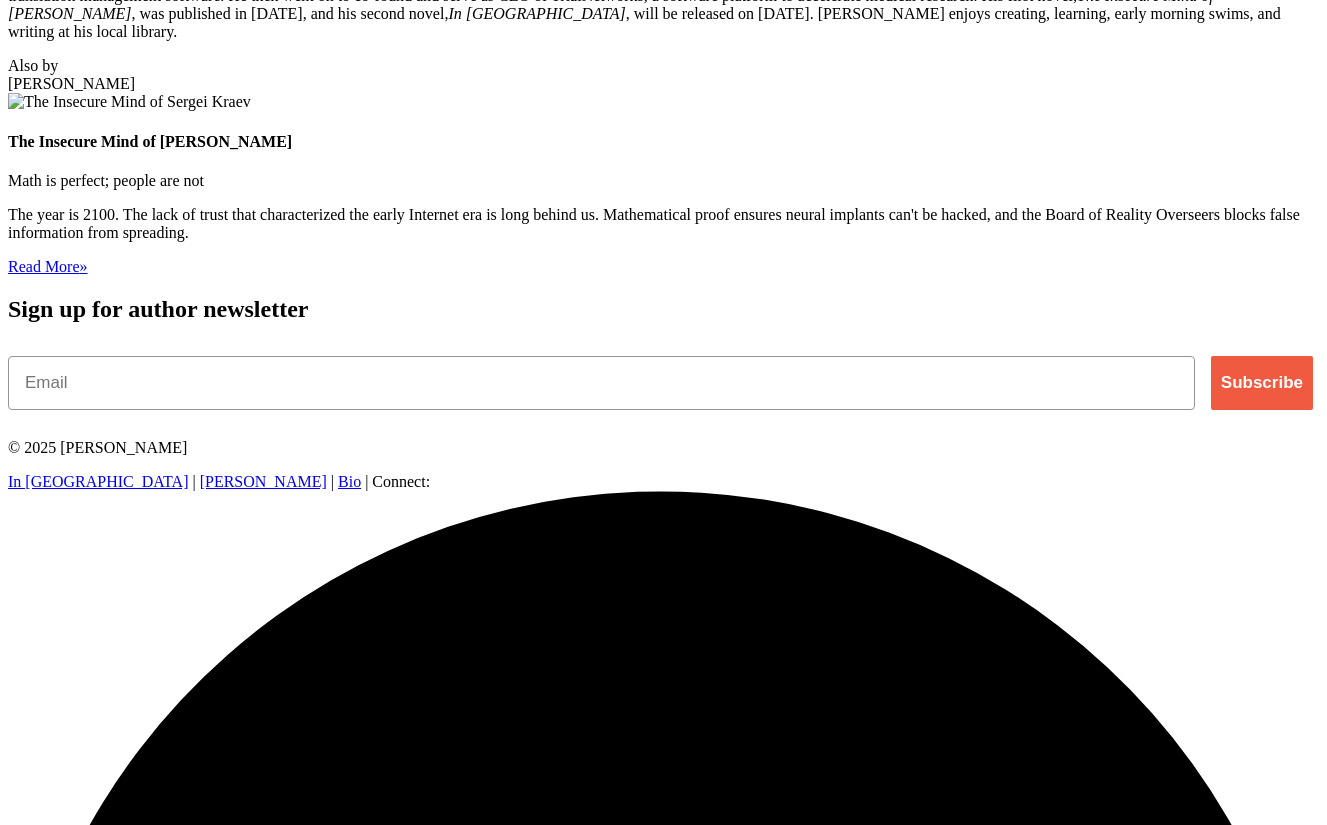 click on "In [GEOGRAPHIC_DATA]" at bounding box center (98, 481) 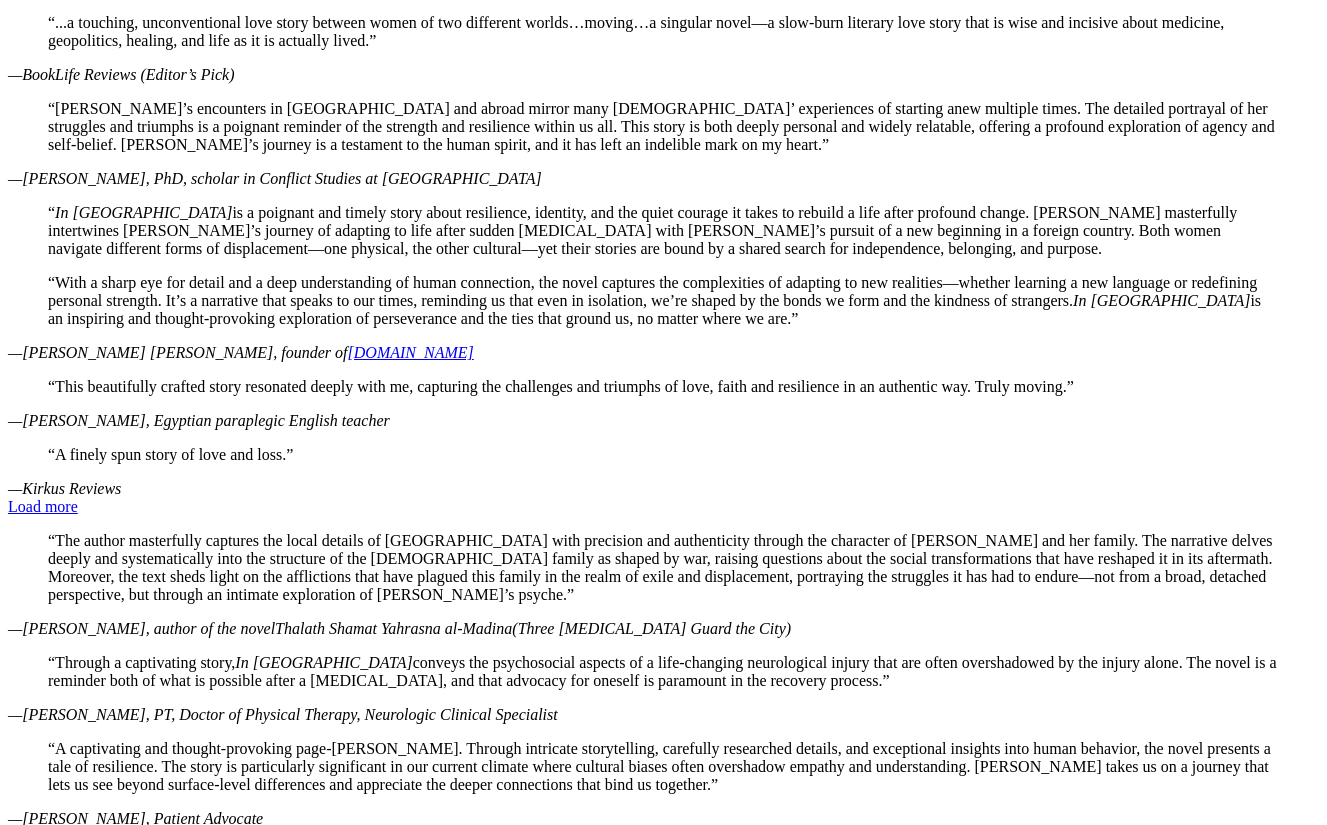 scroll, scrollTop: 2397, scrollLeft: 0, axis: vertical 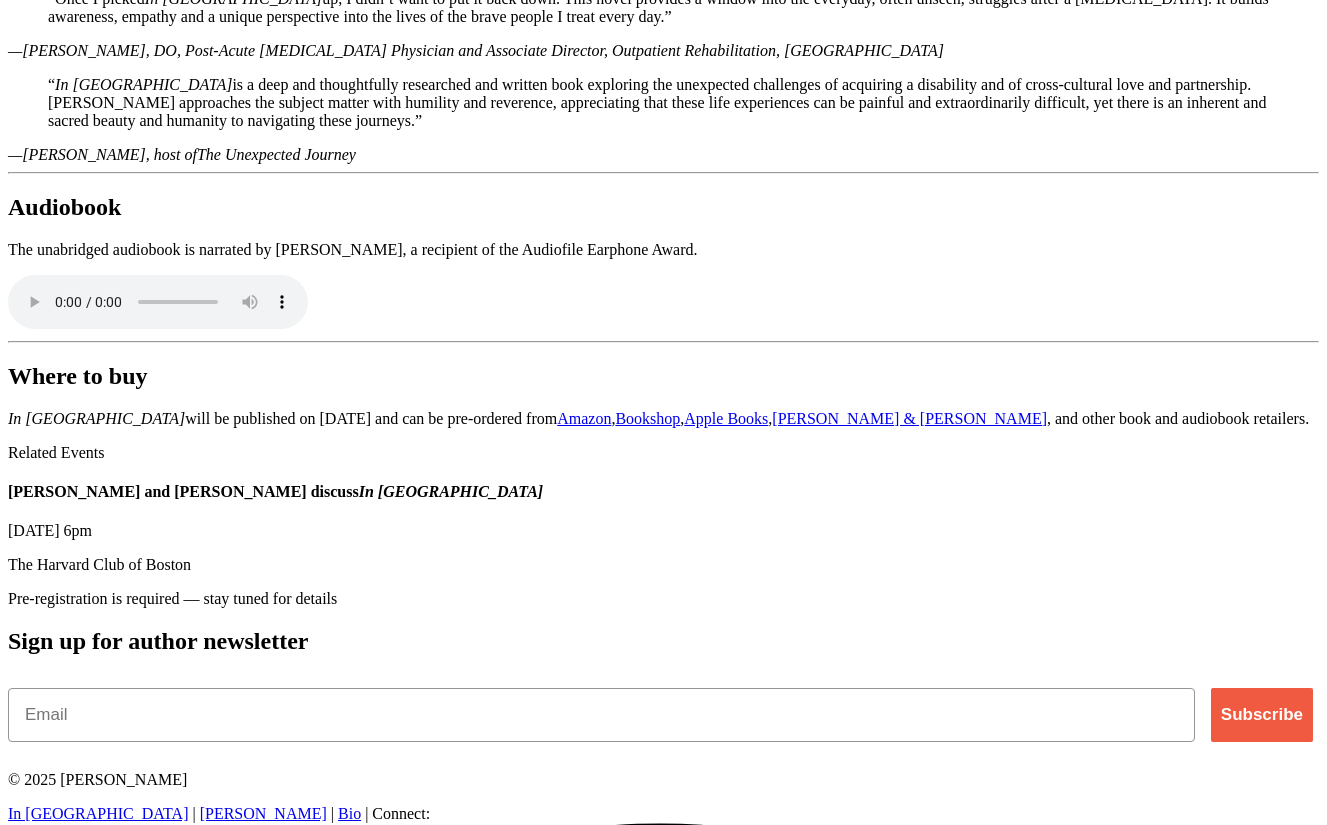 click on "[PERSON_NAME]" at bounding box center (263, 813) 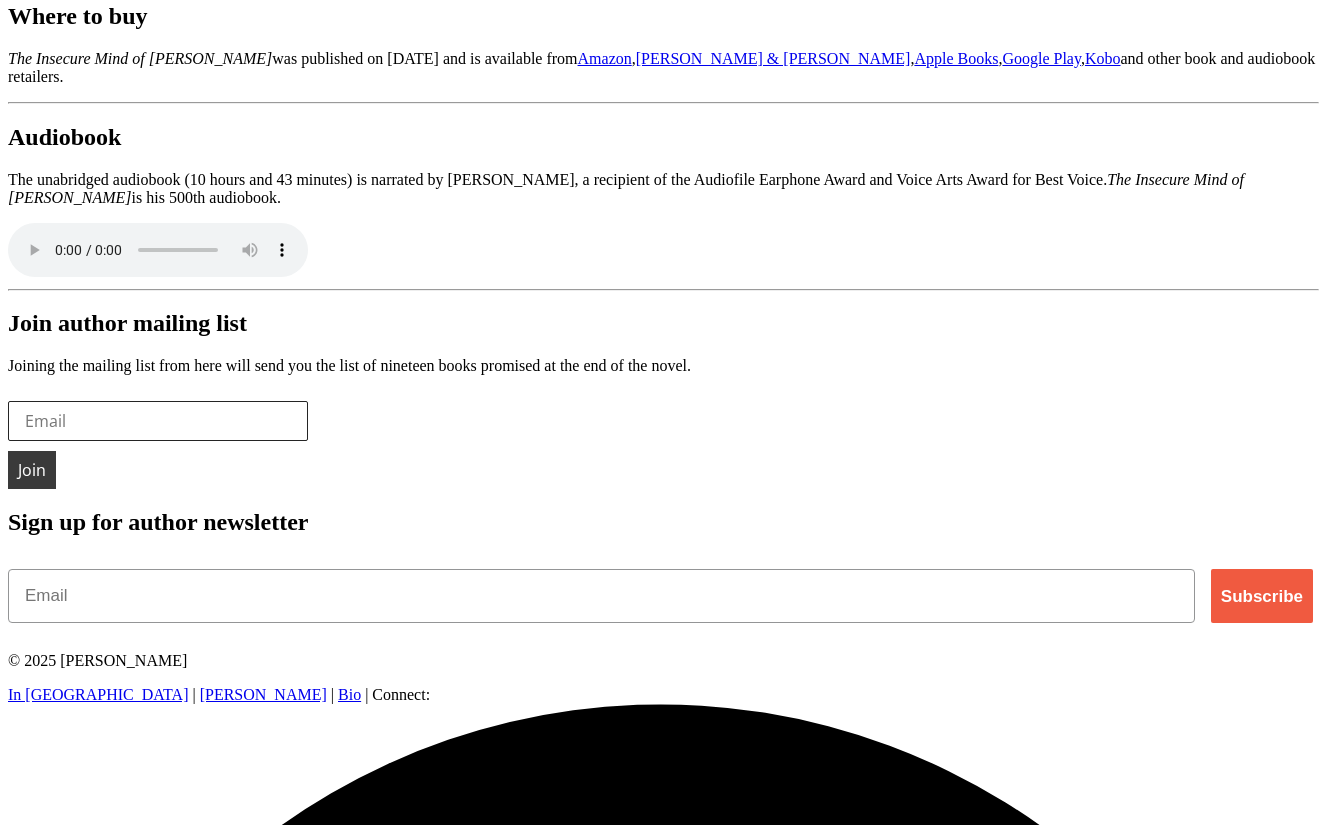 scroll, scrollTop: 3012, scrollLeft: 0, axis: vertical 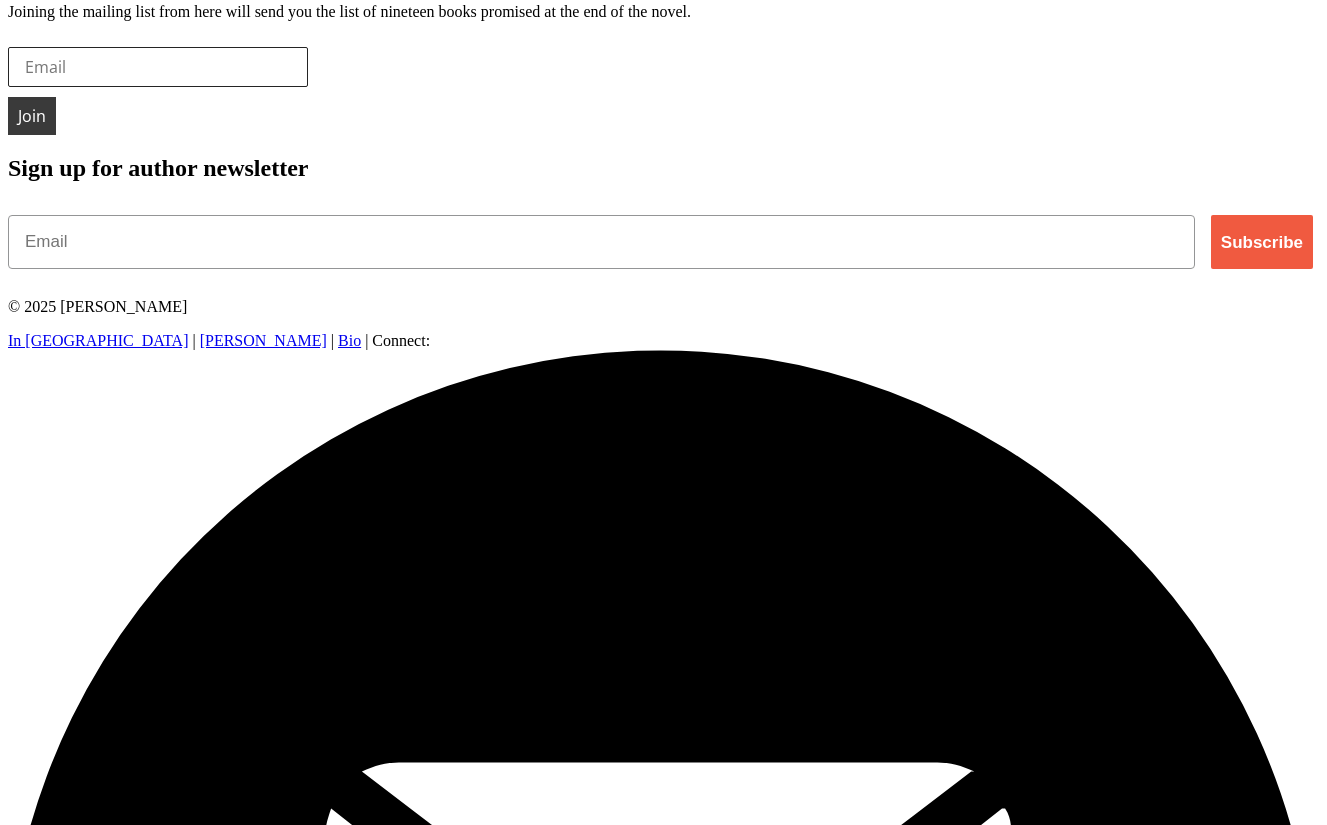 click on "Bio" at bounding box center [349, 340] 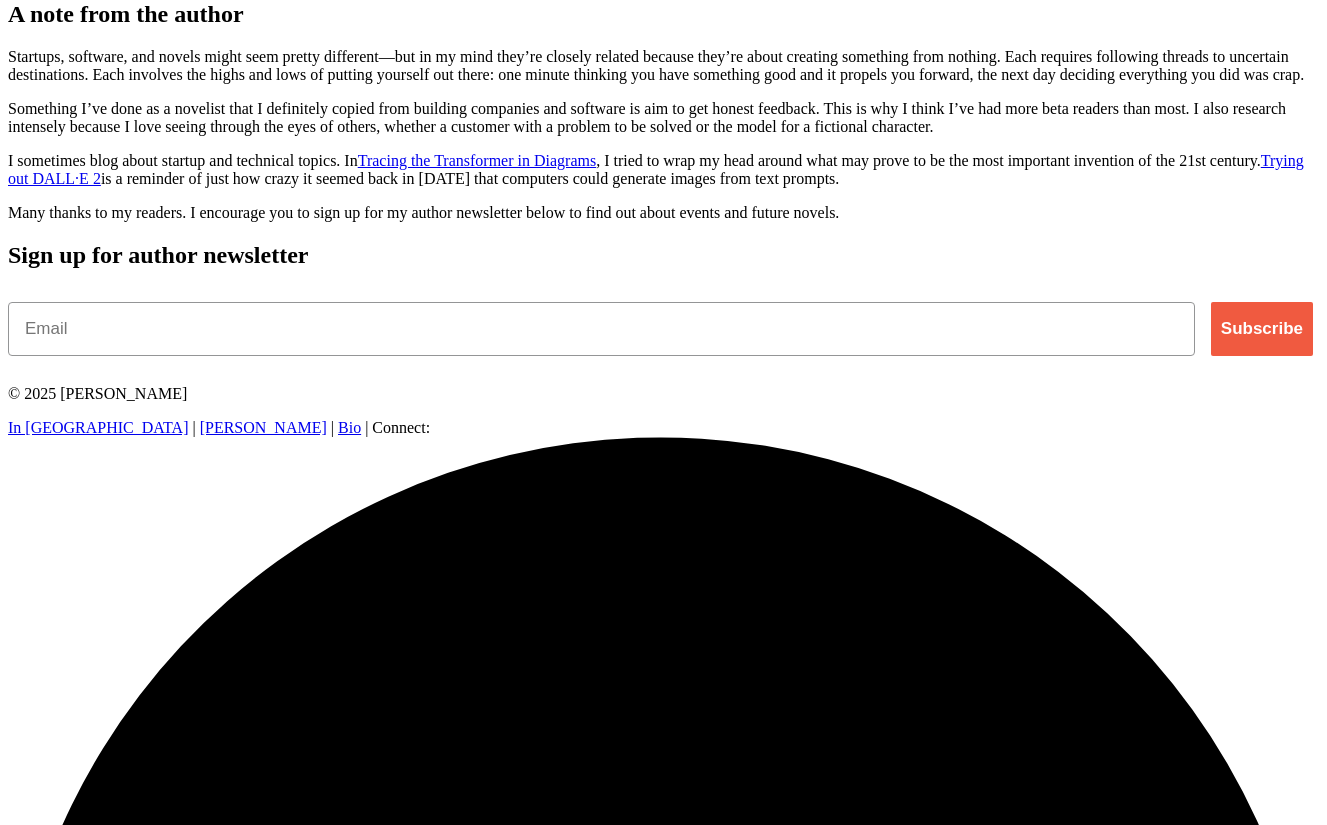 scroll, scrollTop: 0, scrollLeft: 0, axis: both 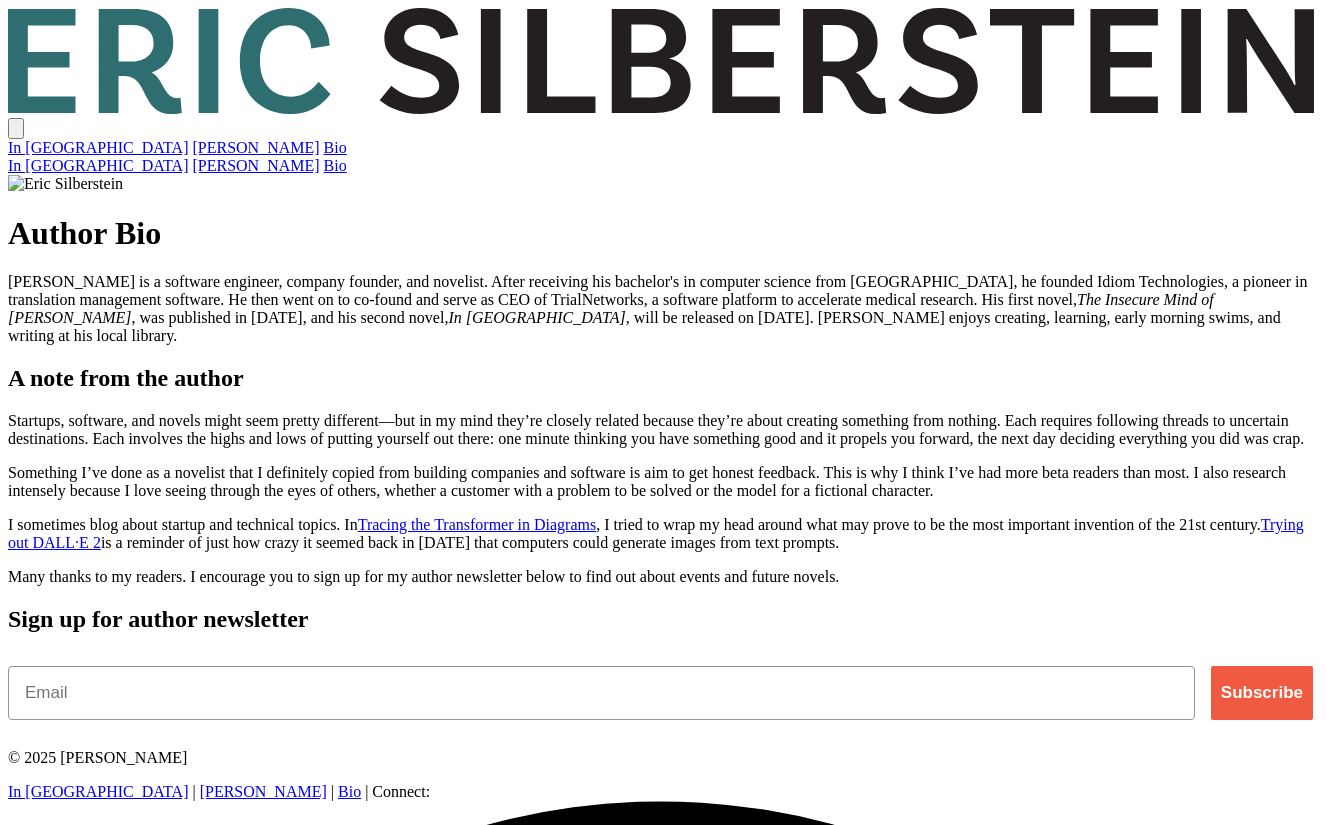click 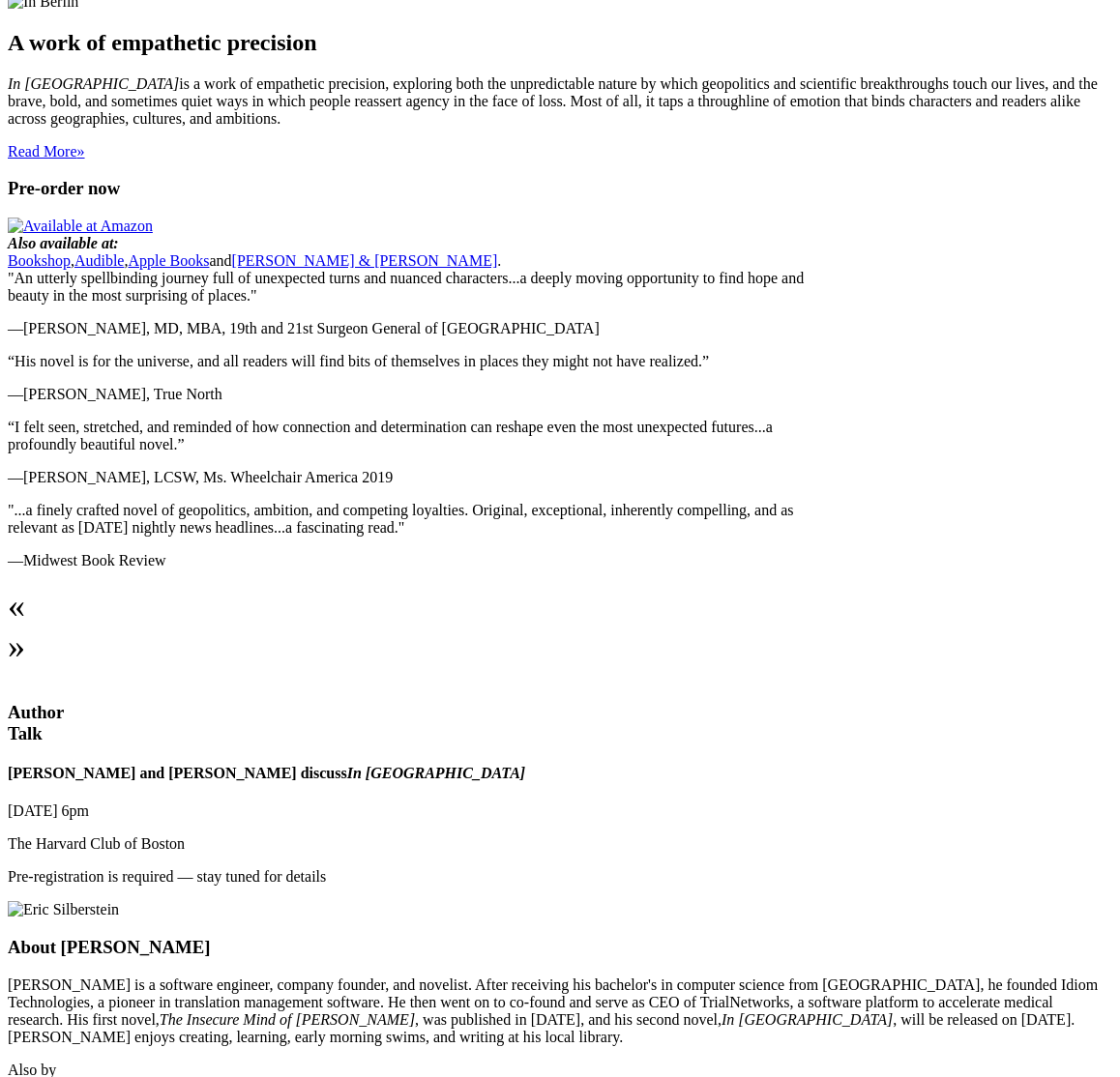 scroll, scrollTop: 0, scrollLeft: 0, axis: both 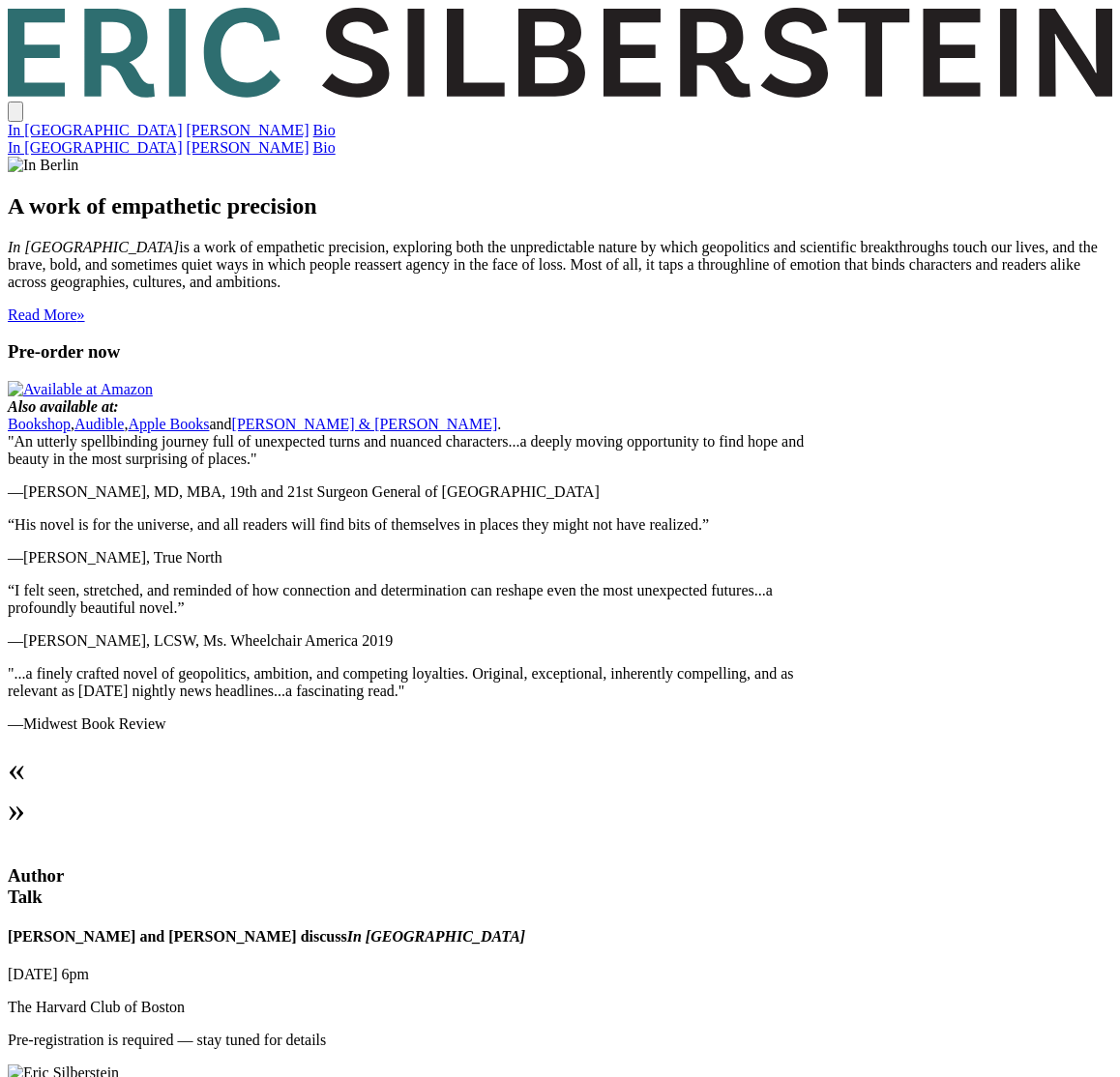 click 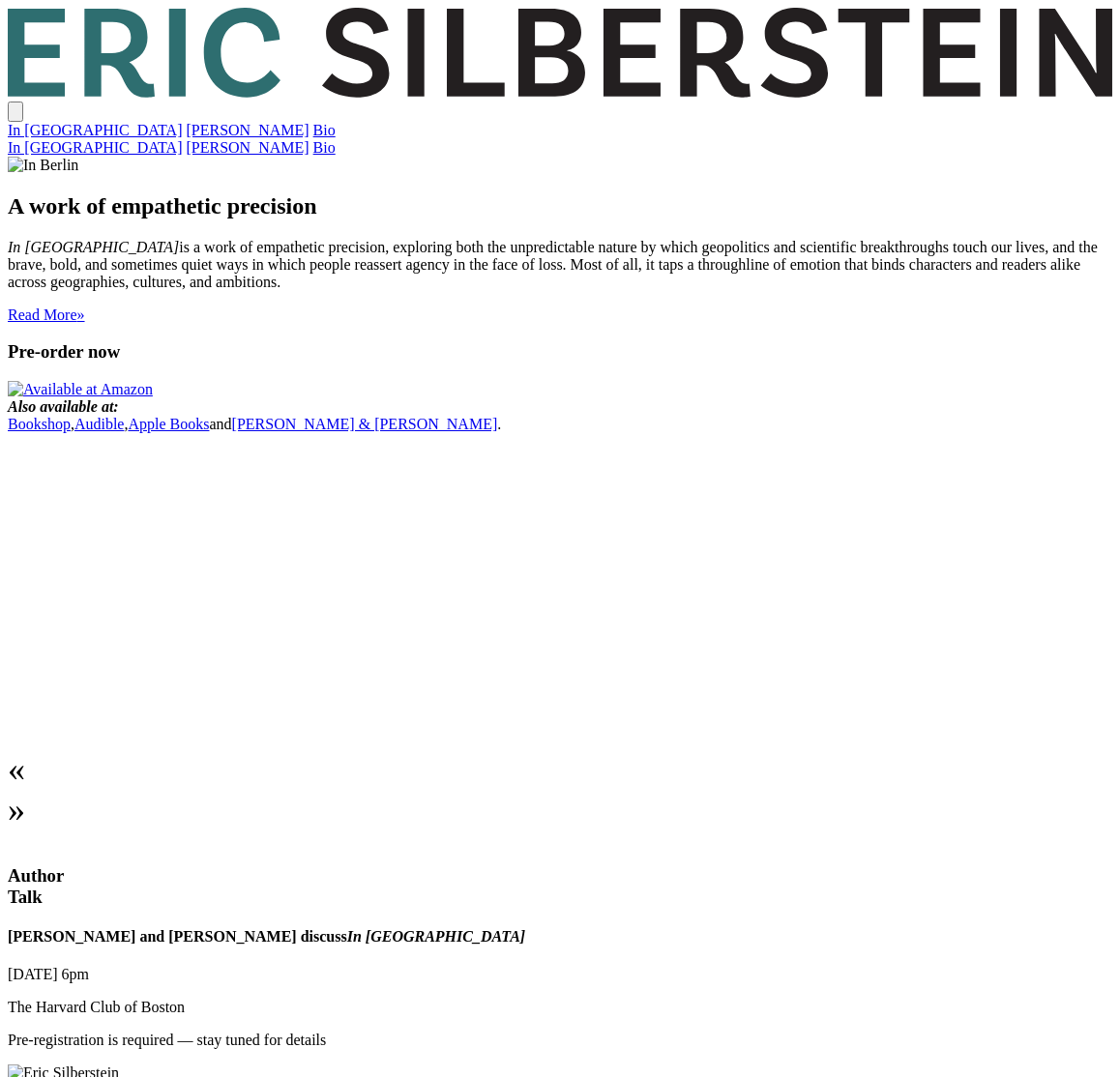 click on "»" at bounding box center [560, 809] 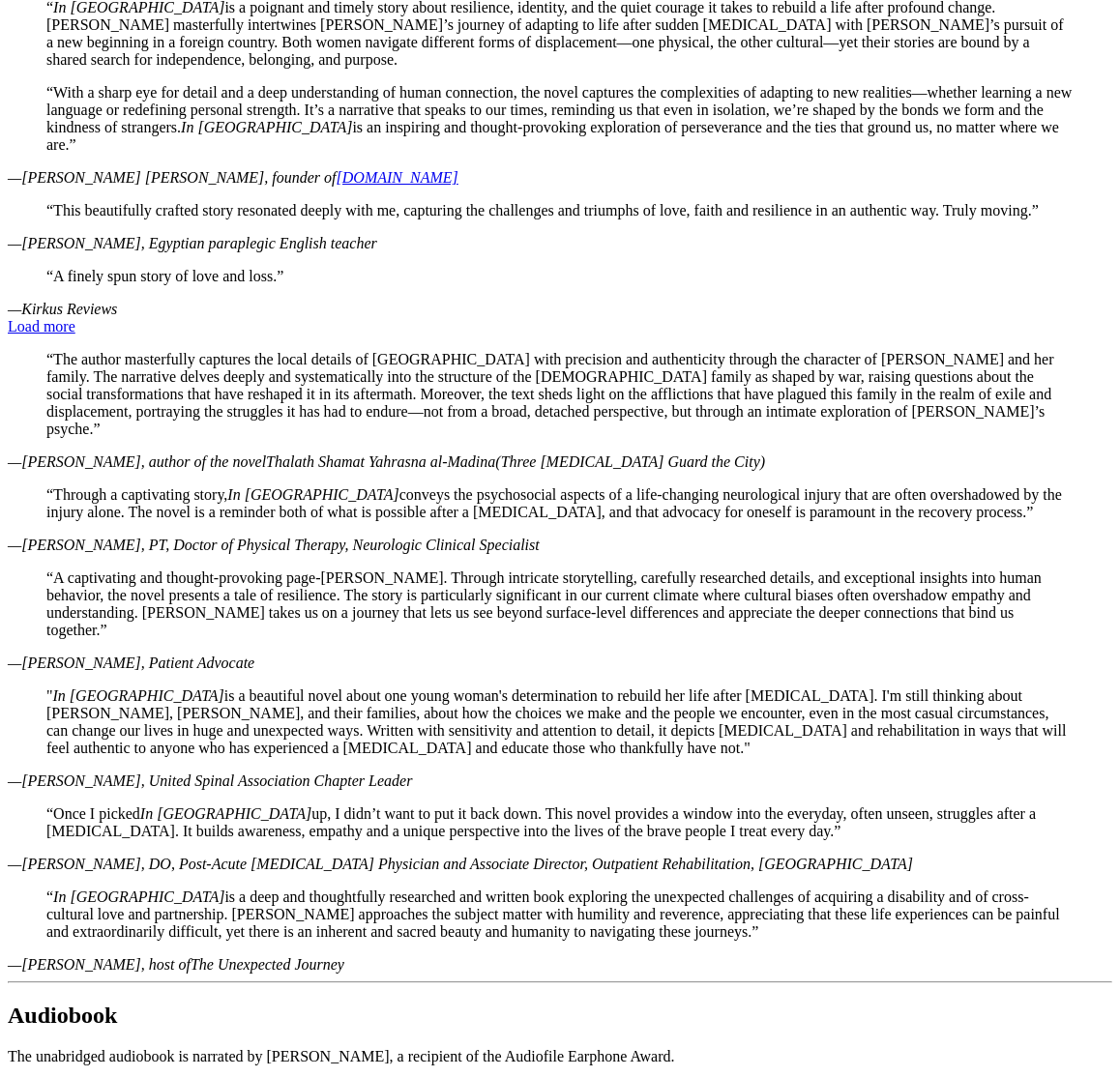 scroll, scrollTop: 1502, scrollLeft: 0, axis: vertical 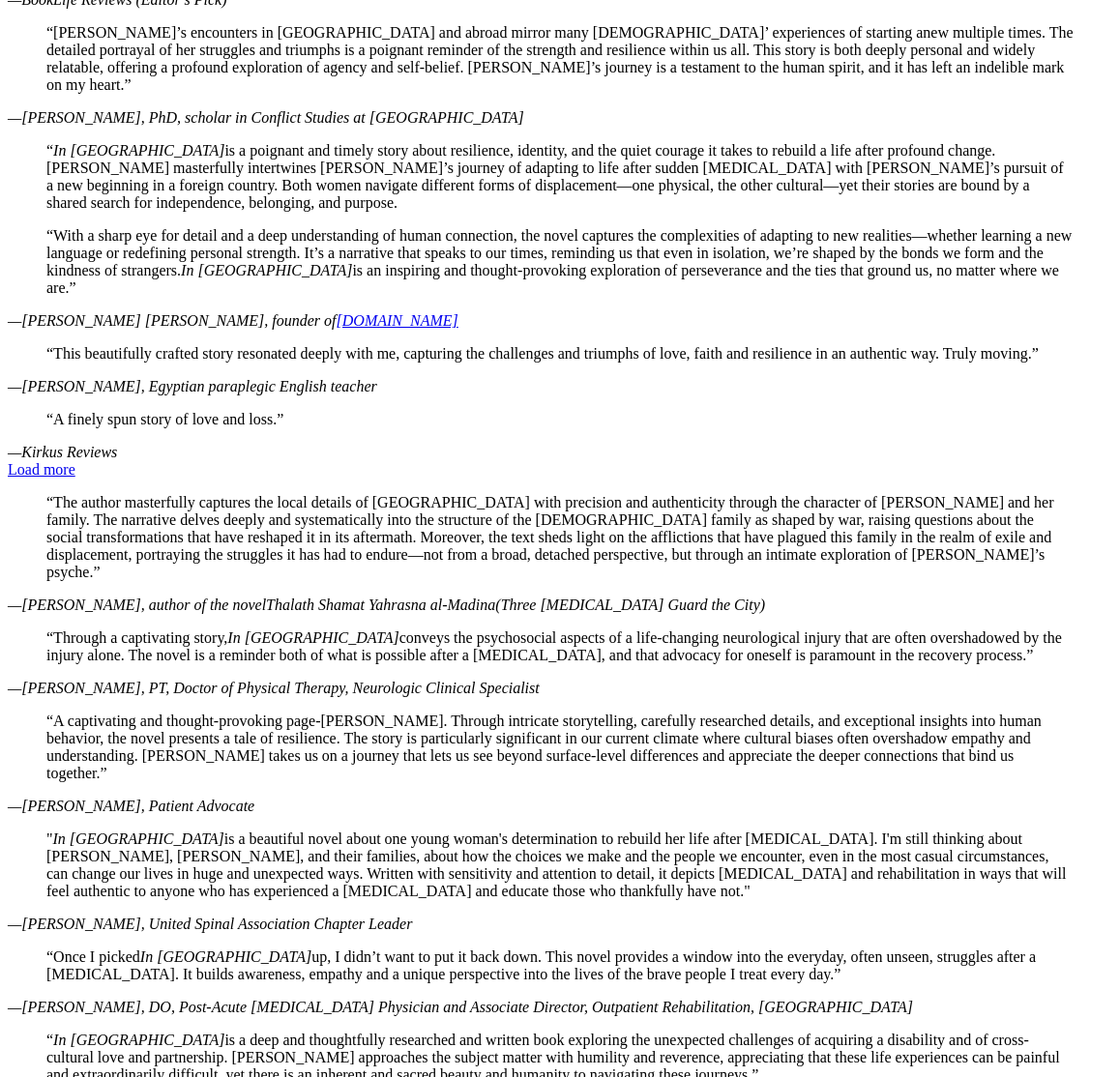 click on "Load more" at bounding box center (560, -184) 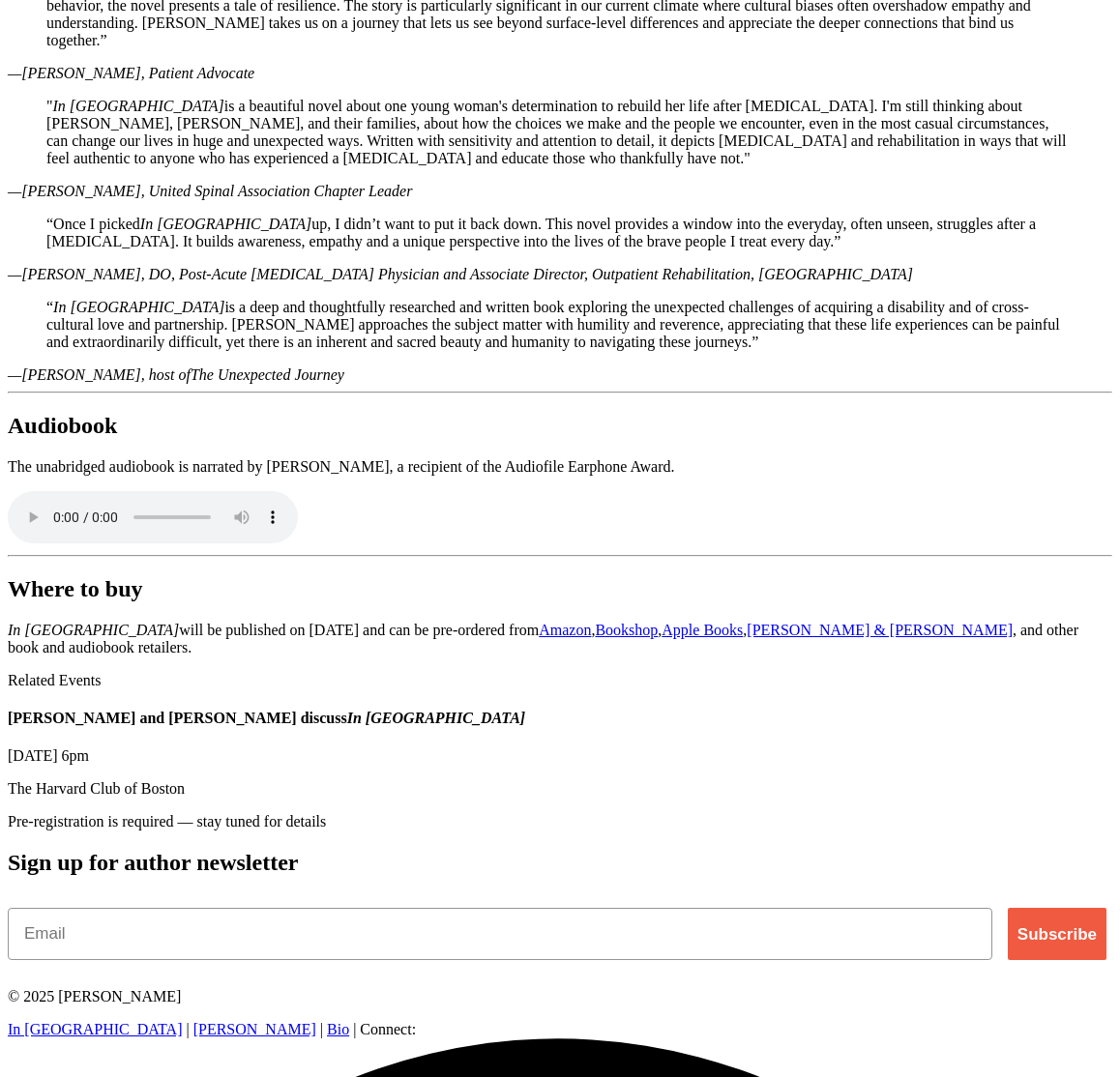 scroll, scrollTop: 2953, scrollLeft: 0, axis: vertical 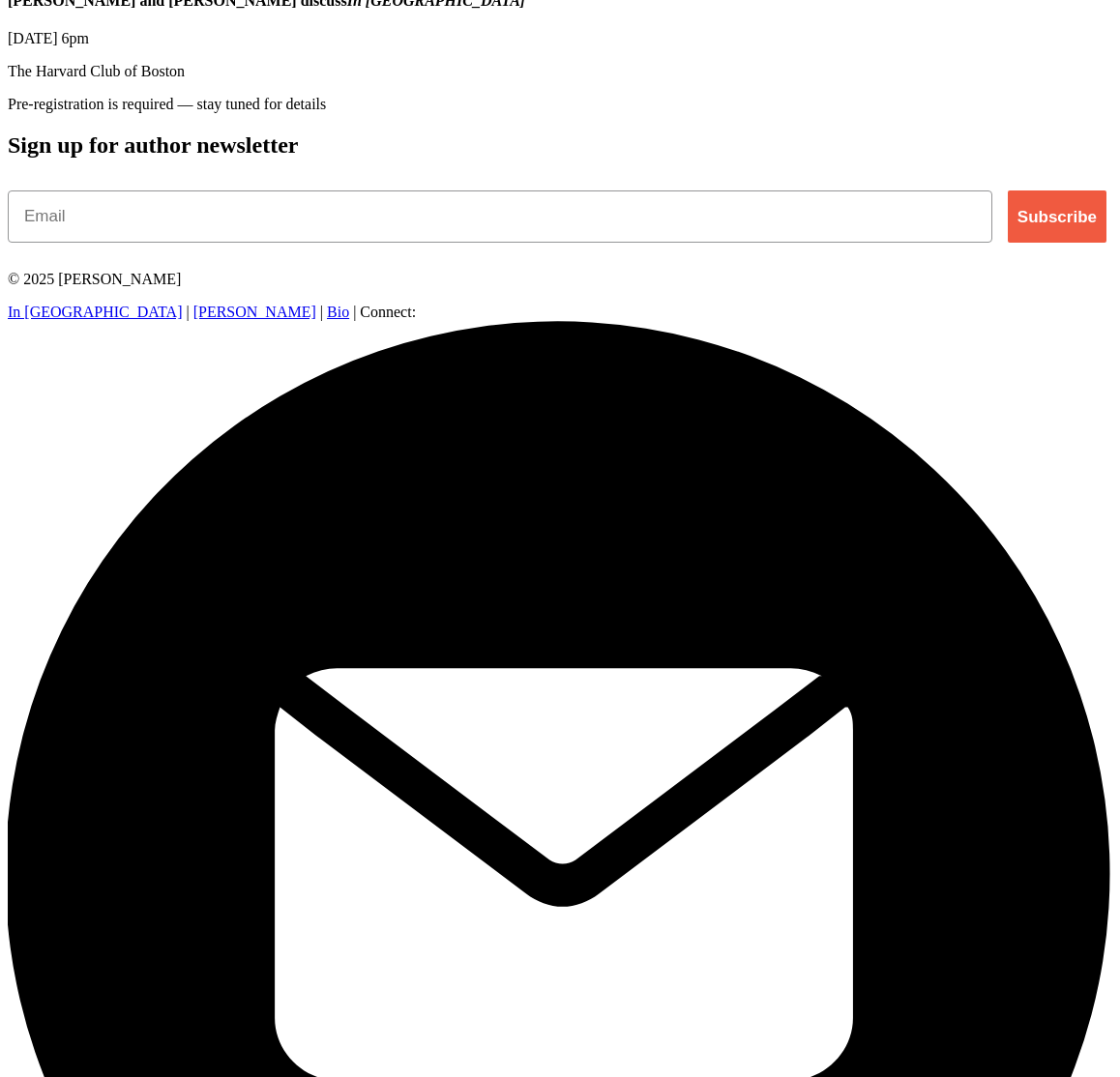 click on "Praise for the novel
“An utterly spellbinding journey full of unexpected turns and nuanced characters,  In Berlin  reflects a triumph of the human spirit in the face of unexpected catastrophe. Silberstein has given us a gift: a deeply moving opportunity to look at tragedy with new eyes, and in doing so, to find hope and beauty in the most surprising of places.”
—Vivek Murthy, MD, MBA, 19th and 21st Surgeon General of the United States
—Heather Krill, author of the novel  True North  and writer for the Christopher and Dana Reeve Foundation
—Stanley Sagov, MD, former Chair, Department of Medicine, Mount Auburn Hospital
In Berlin
“" at bounding box center [560, -1288] 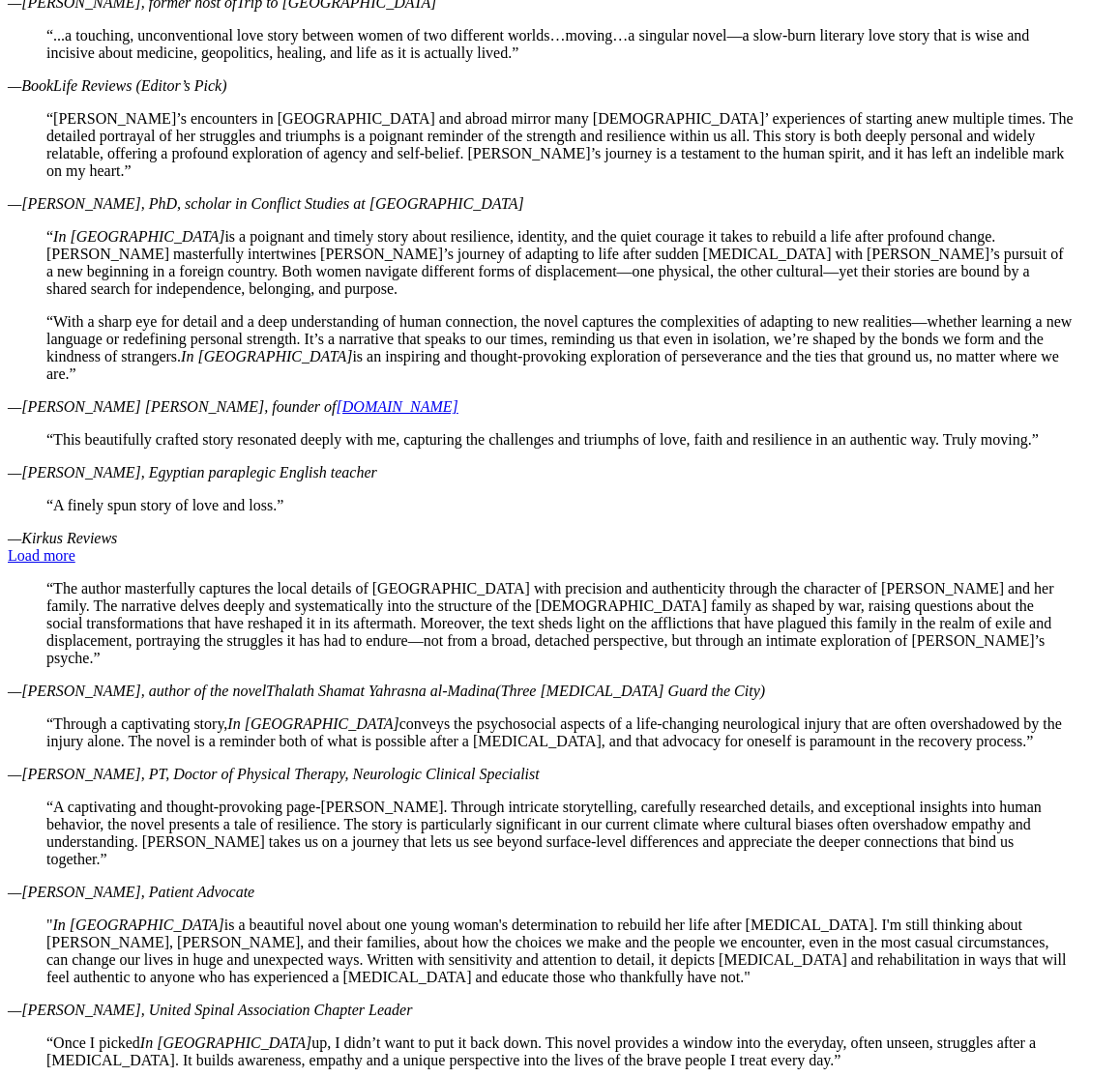 scroll, scrollTop: 0, scrollLeft: 0, axis: both 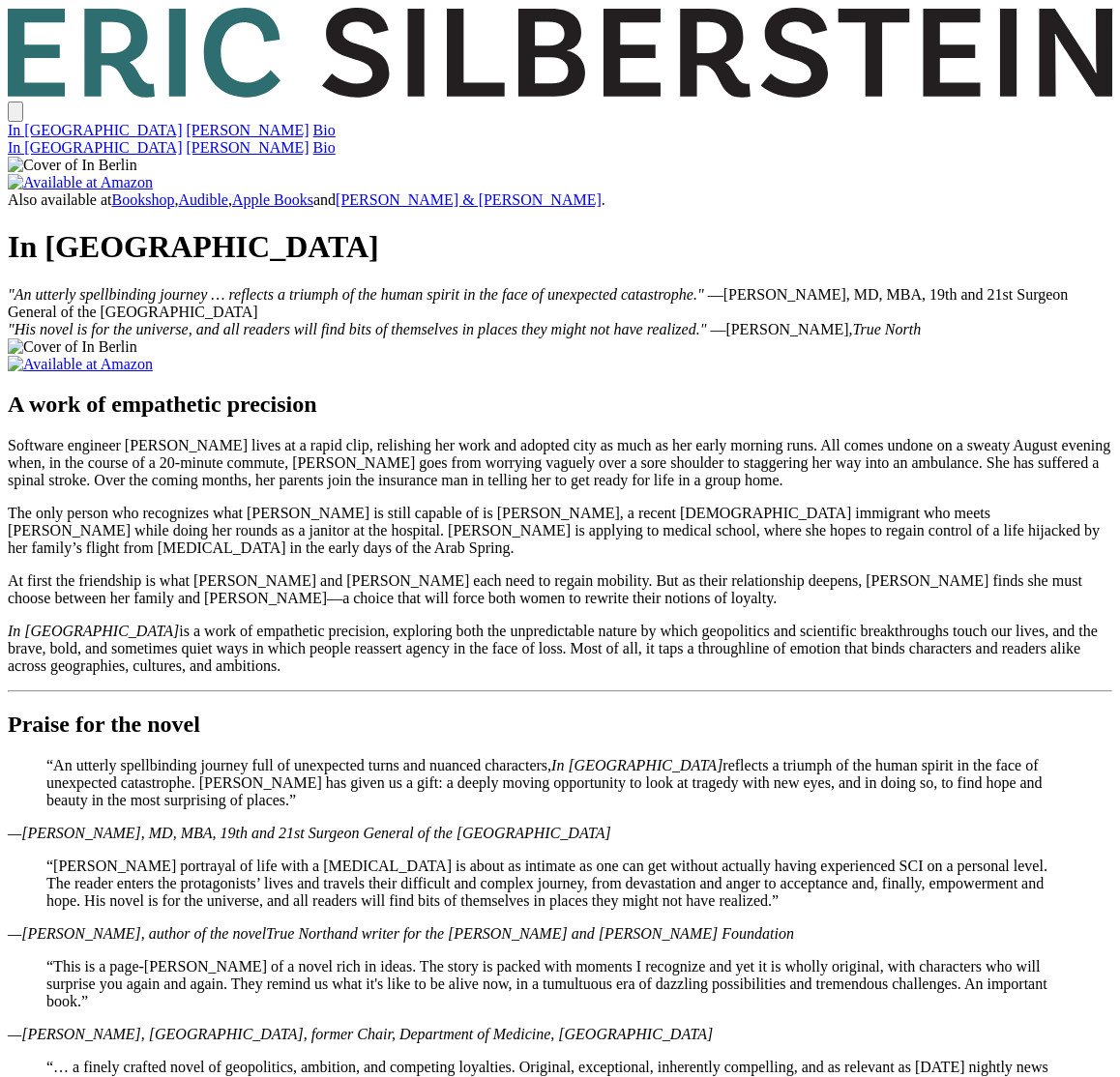 click on "In [GEOGRAPHIC_DATA]" at bounding box center [95, 130] 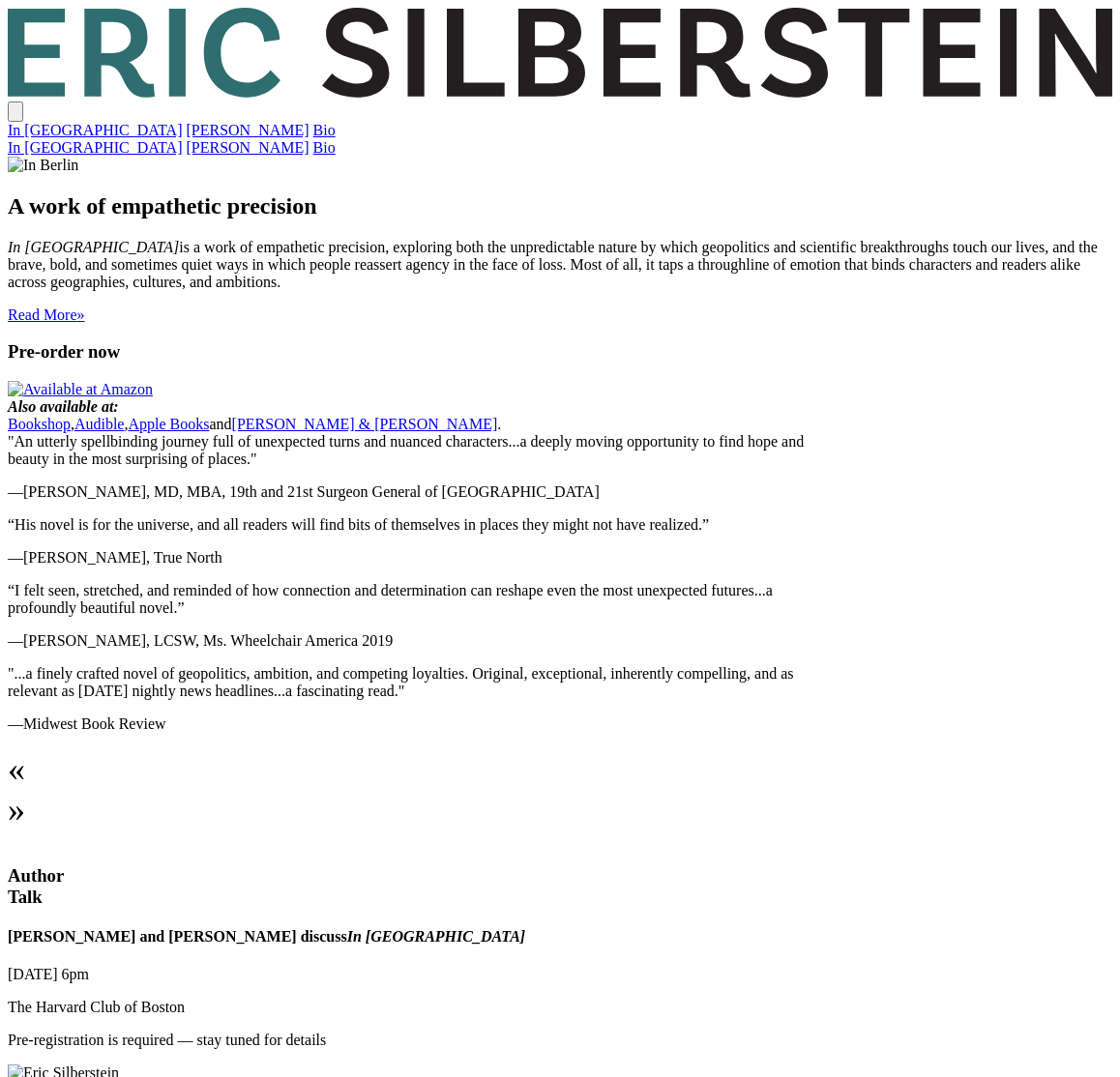 scroll, scrollTop: 0, scrollLeft: 0, axis: both 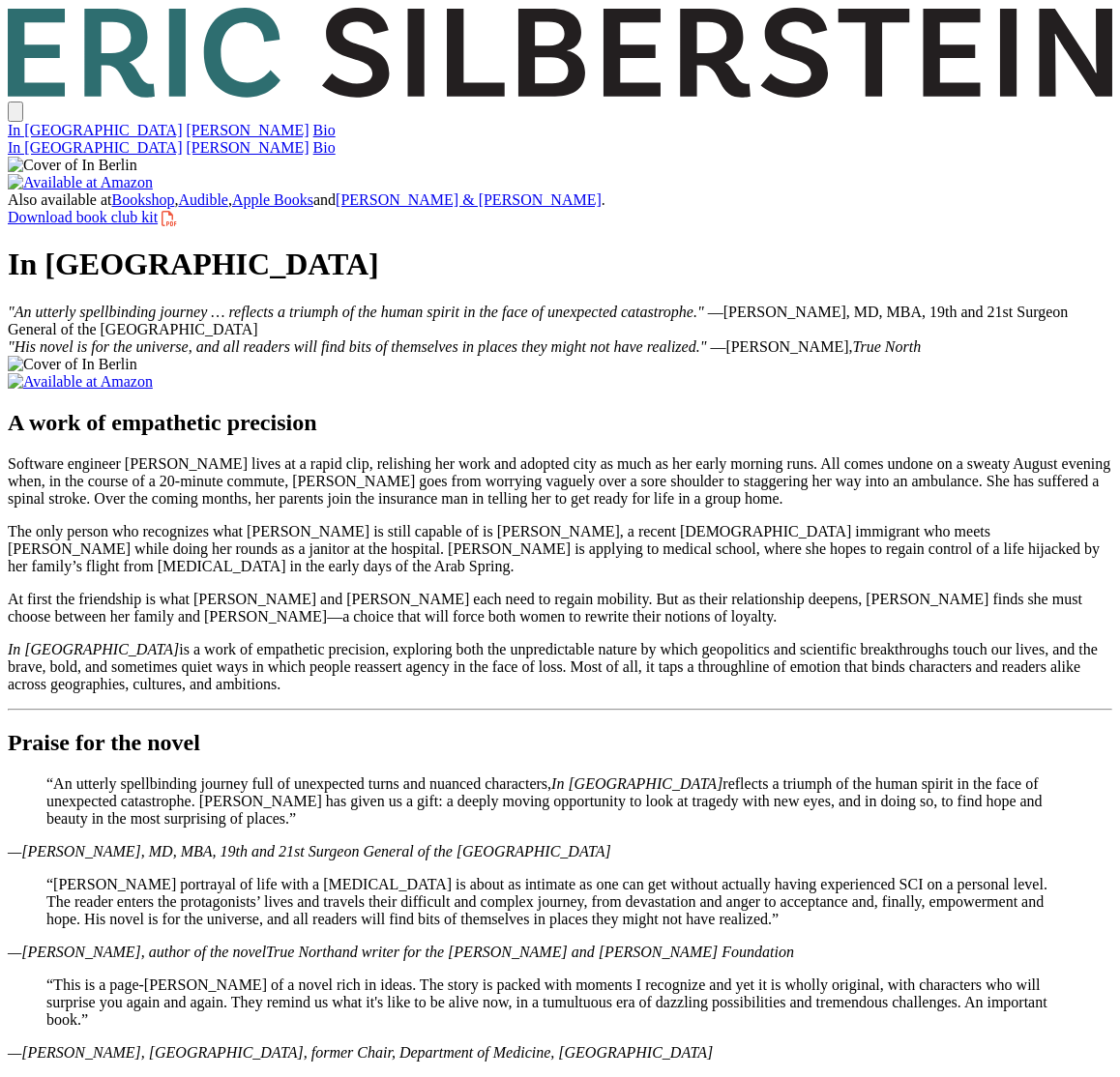 click on "Download book club kit" at bounding box center [92, 217] 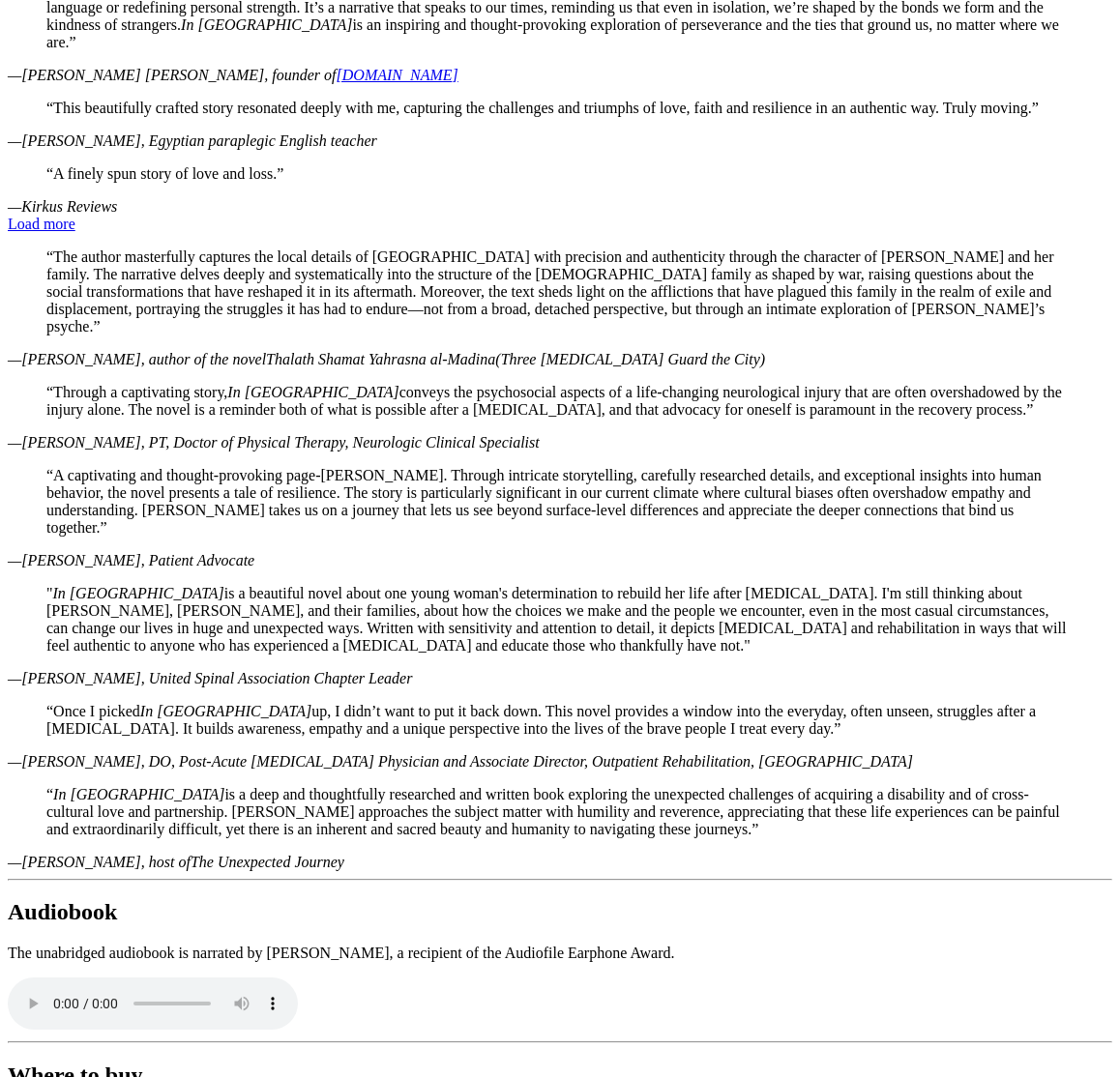 scroll, scrollTop: 1992, scrollLeft: 0, axis: vertical 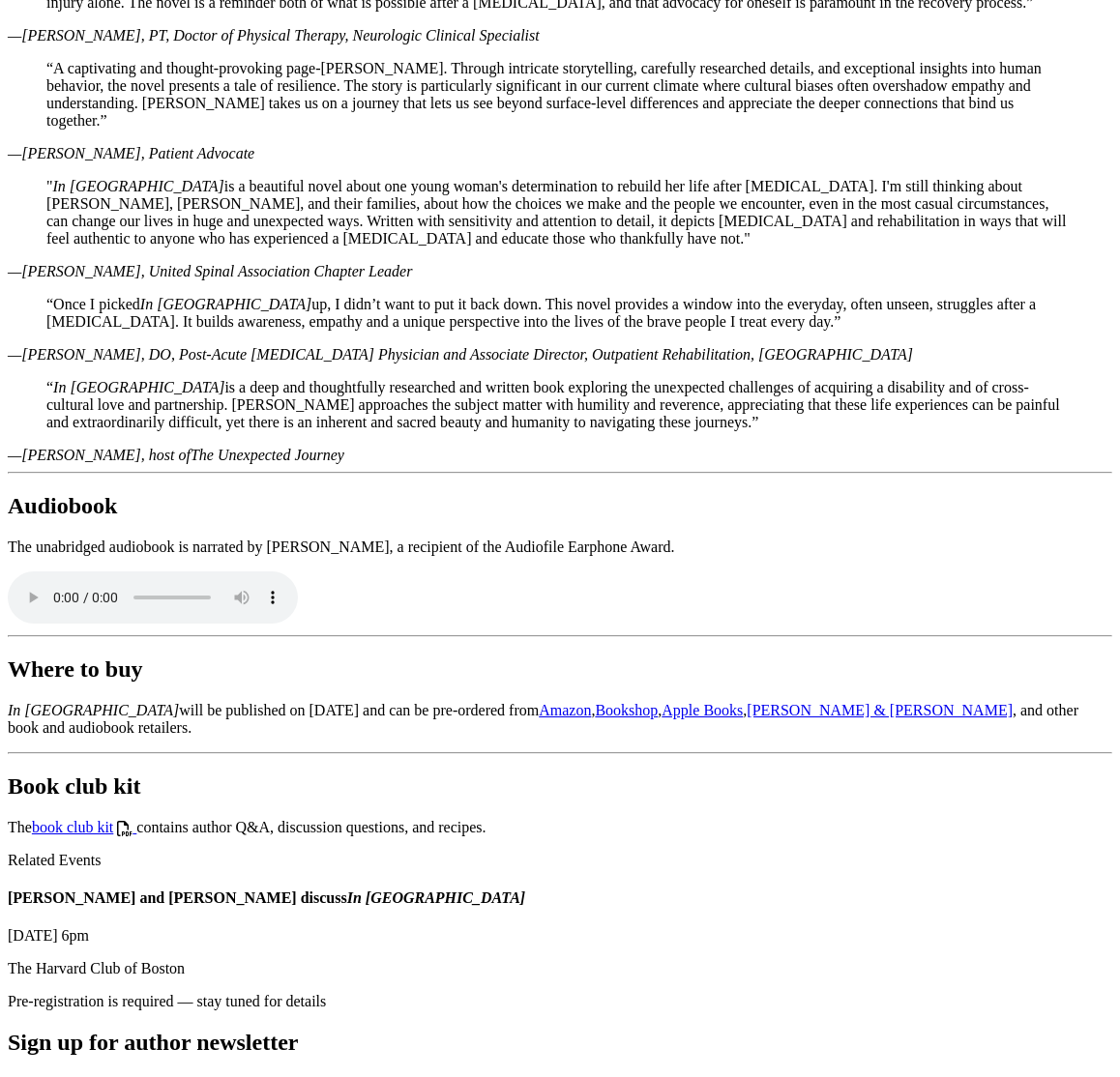 click on "book club kit" at bounding box center [84, 827] 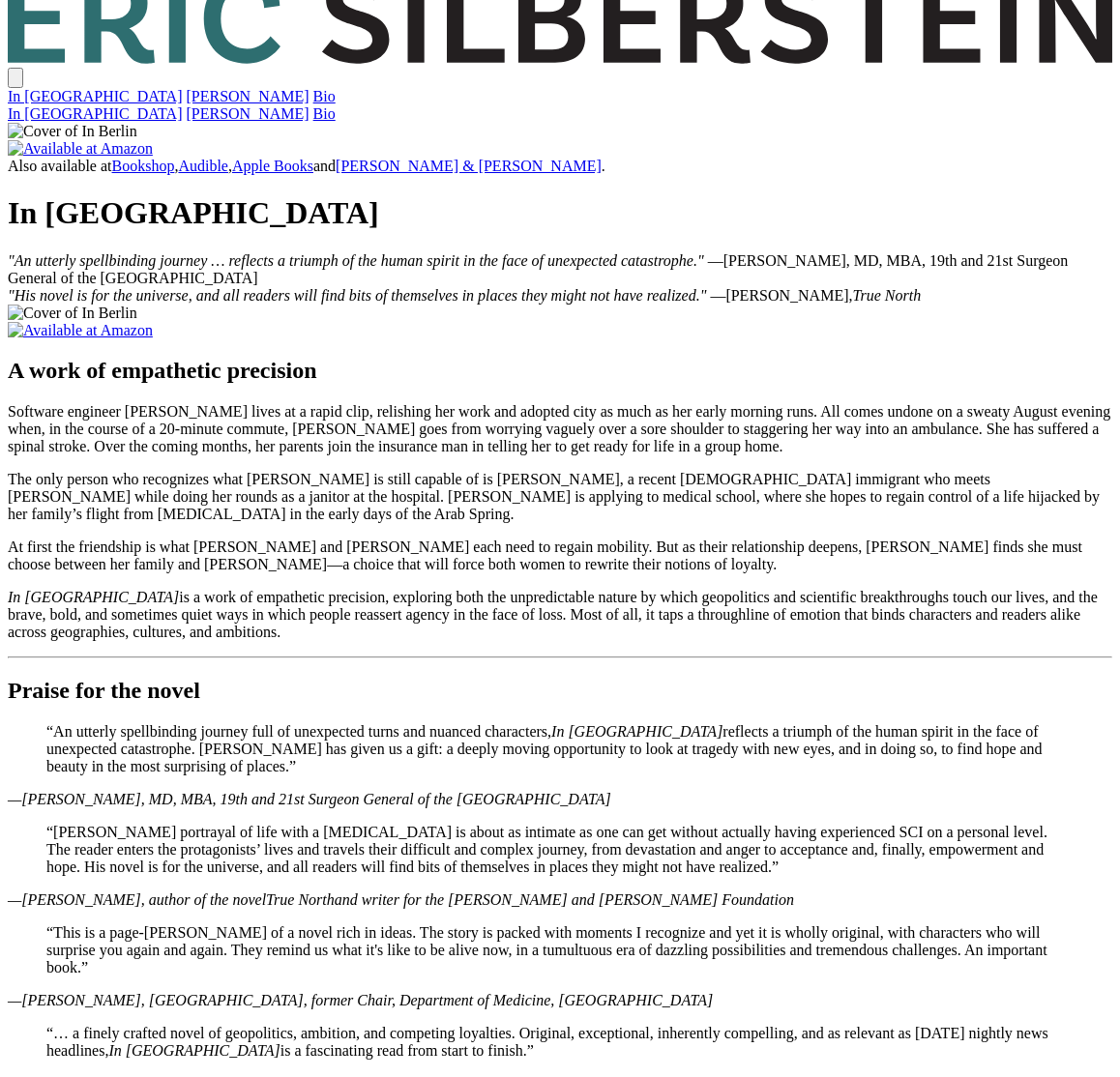 scroll, scrollTop: 0, scrollLeft: 0, axis: both 